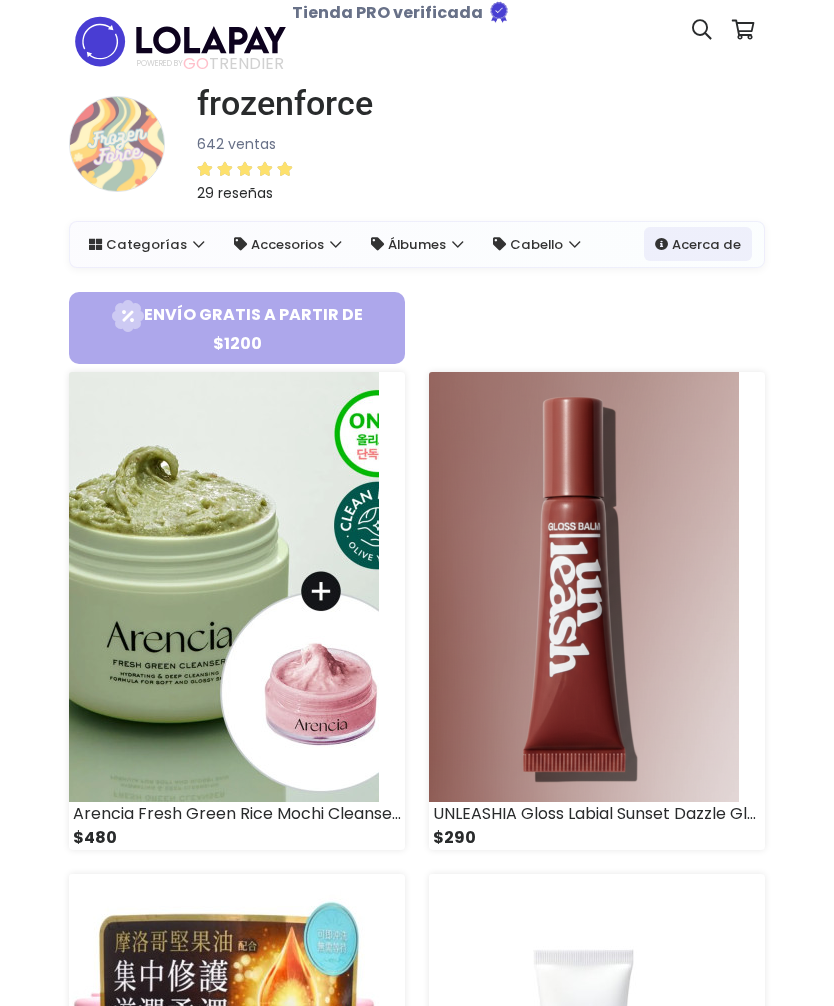scroll, scrollTop: 0, scrollLeft: 0, axis: both 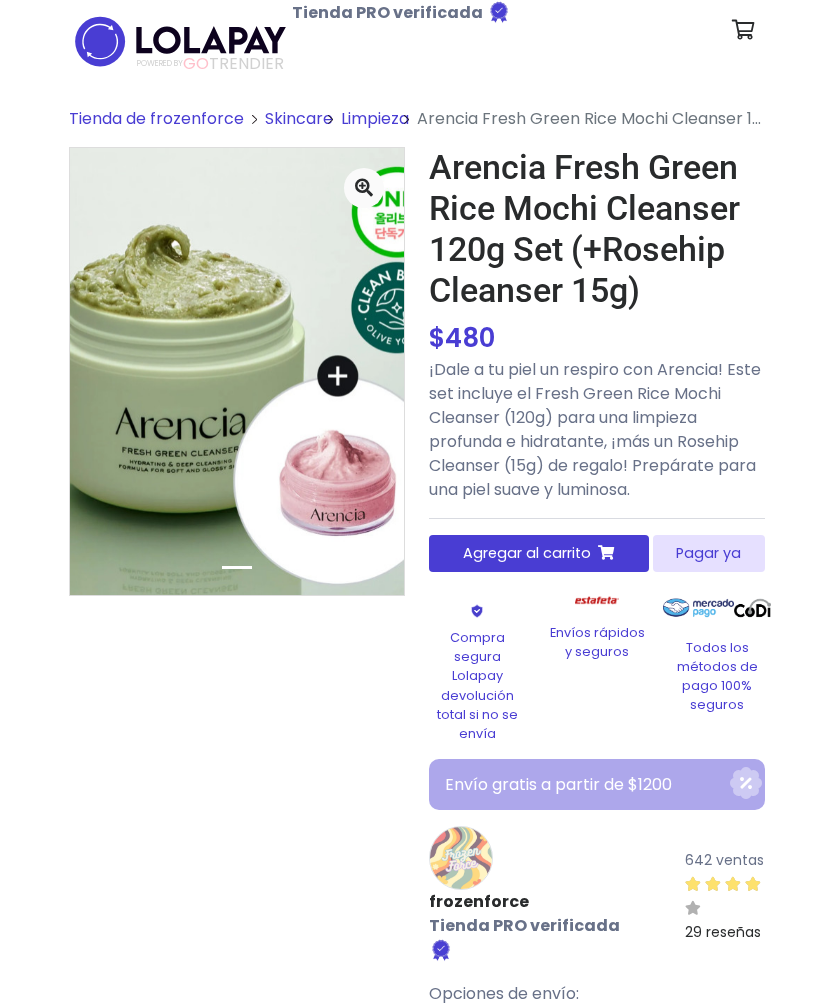 click on "Agregar al carrito" at bounding box center [527, 553] 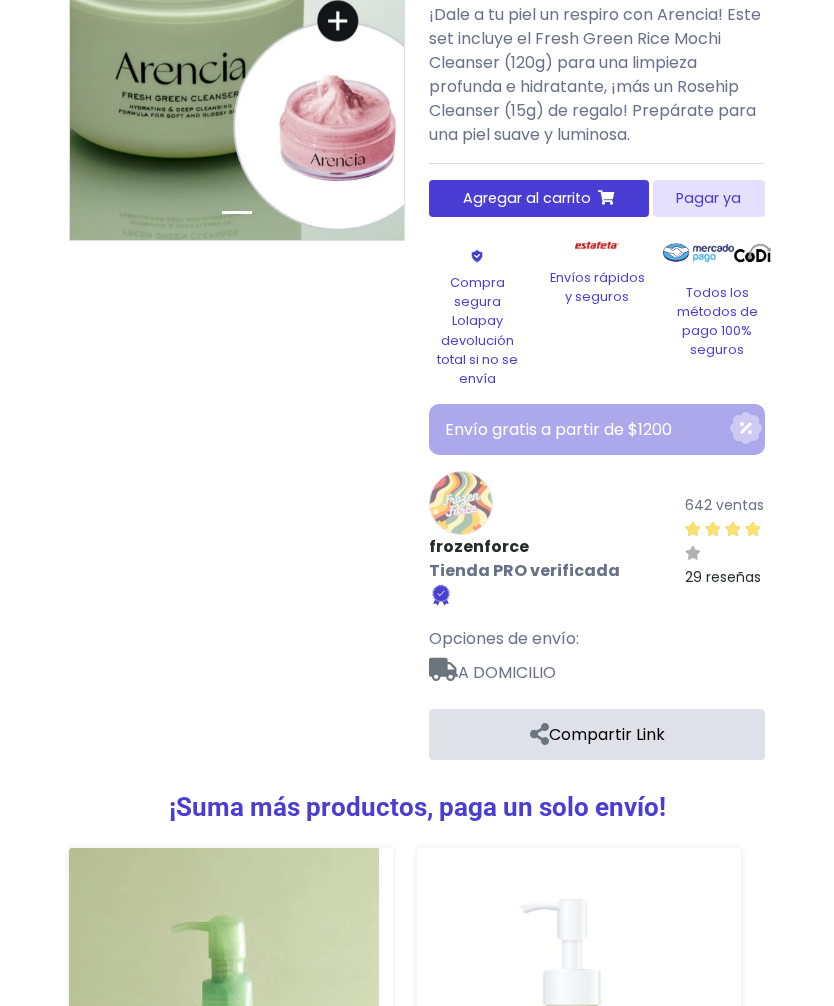 scroll, scrollTop: 0, scrollLeft: 0, axis: both 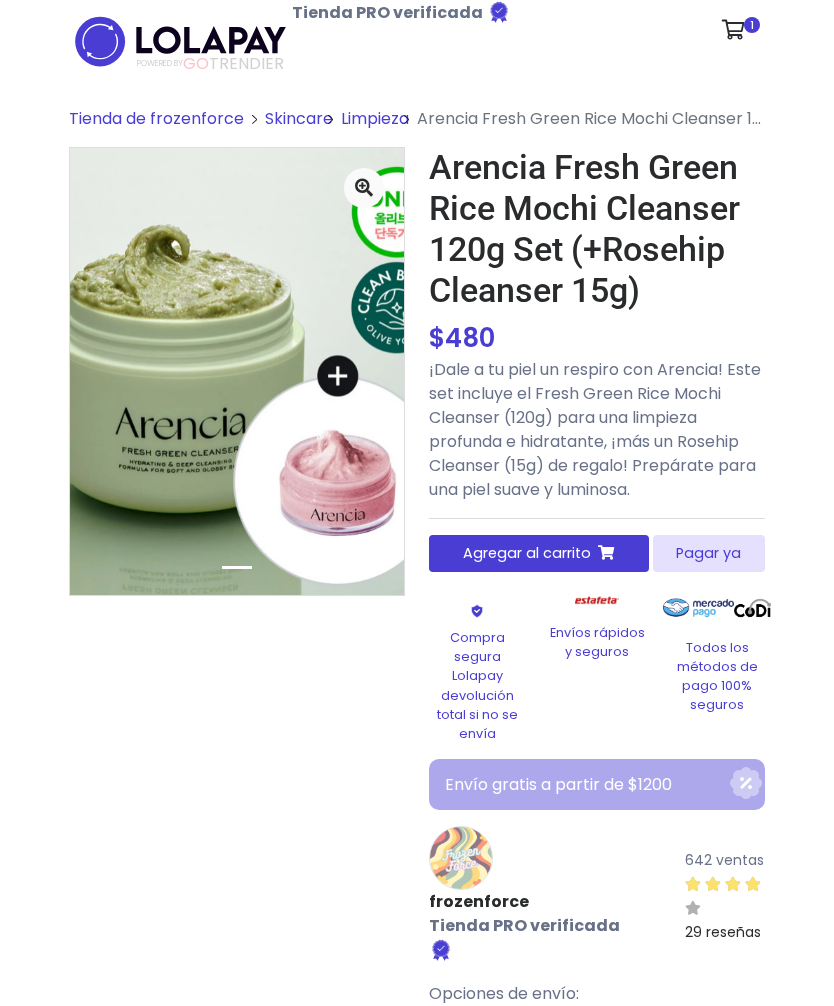 click on "Tienda de frozenforce" at bounding box center (156, 118) 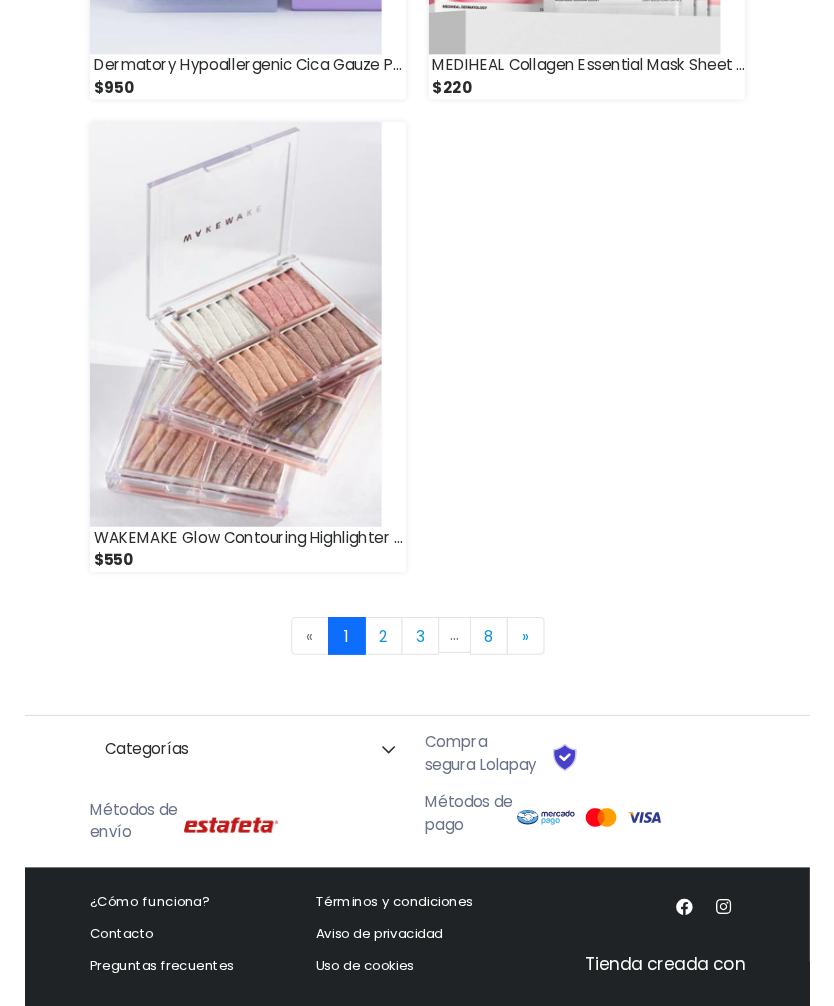 scroll, scrollTop: 6262, scrollLeft: 0, axis: vertical 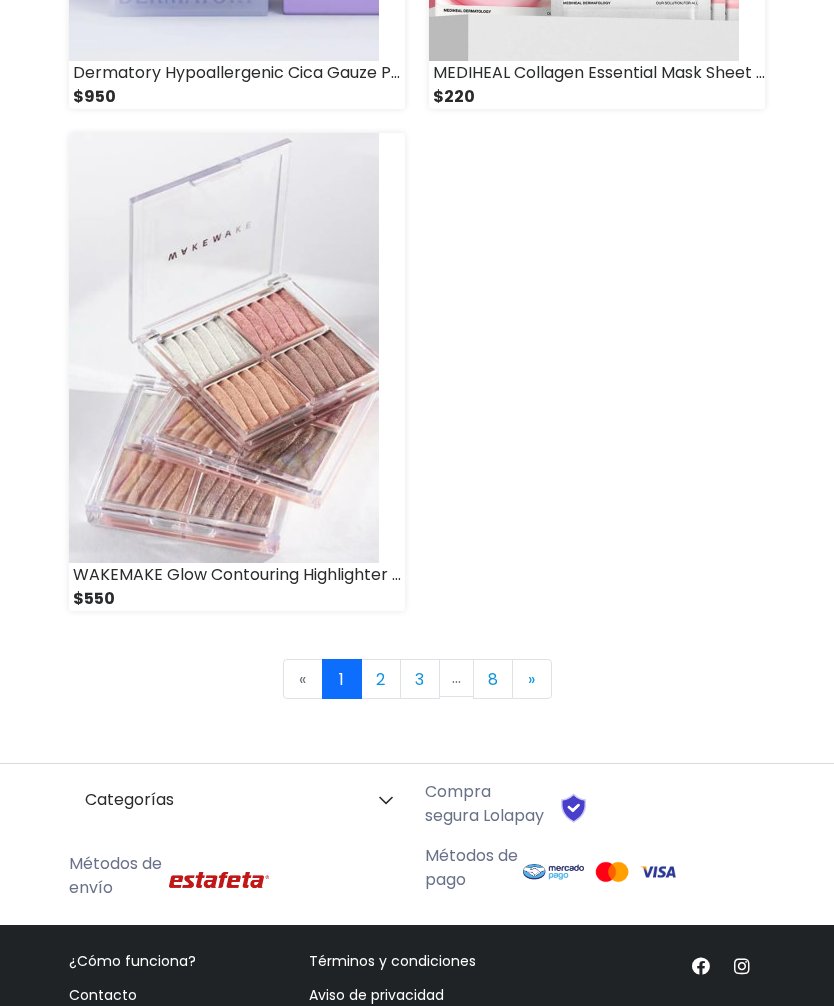 click on "2" at bounding box center [381, 680] 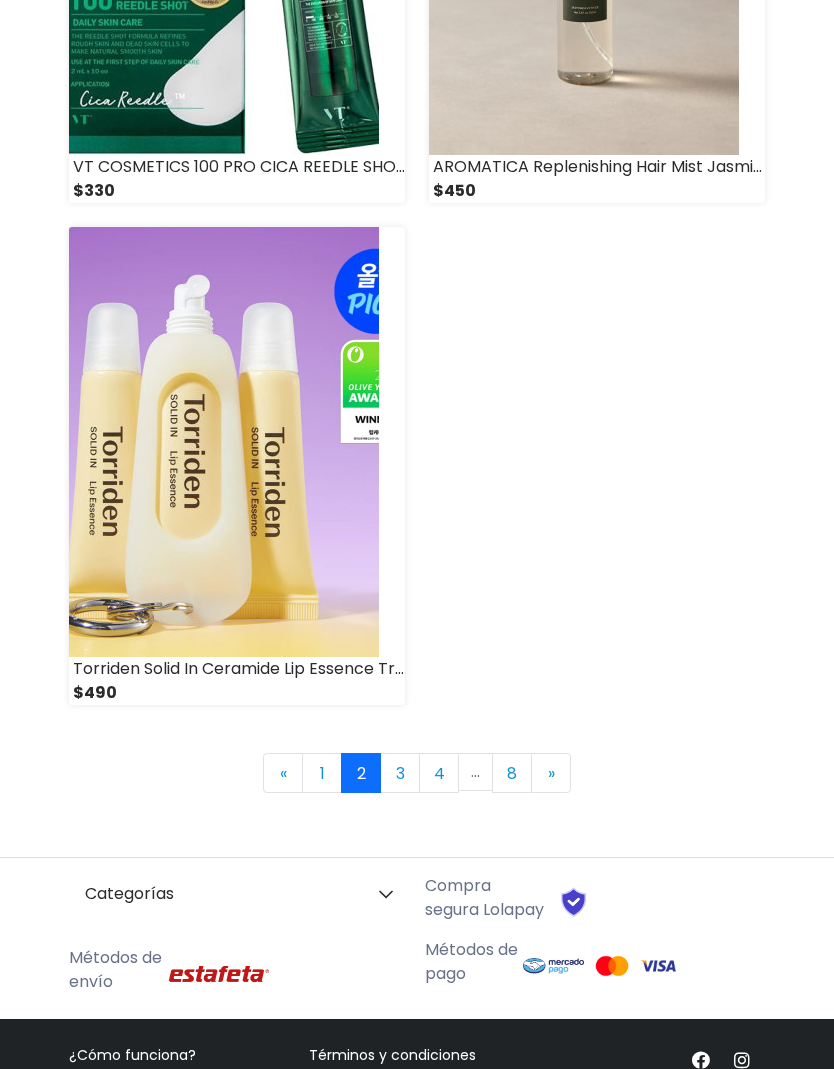 scroll, scrollTop: 6169, scrollLeft: 0, axis: vertical 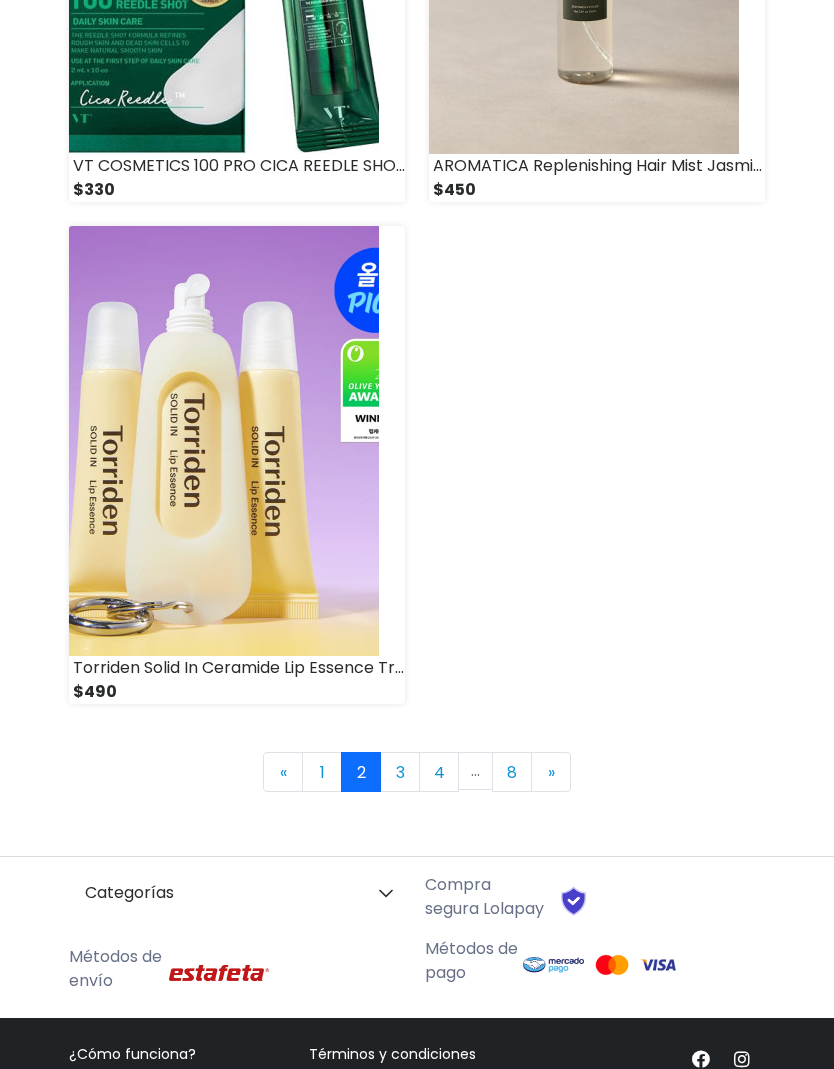 click on "3" at bounding box center [400, 773] 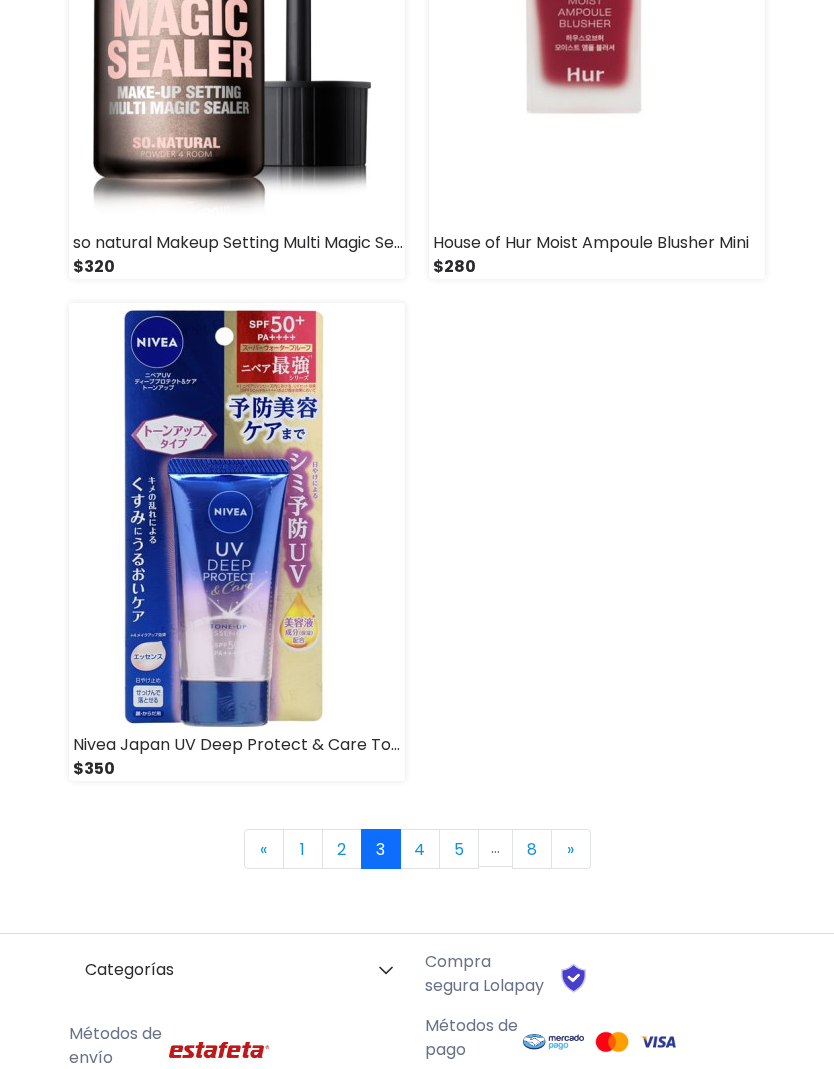 scroll, scrollTop: 6104, scrollLeft: 0, axis: vertical 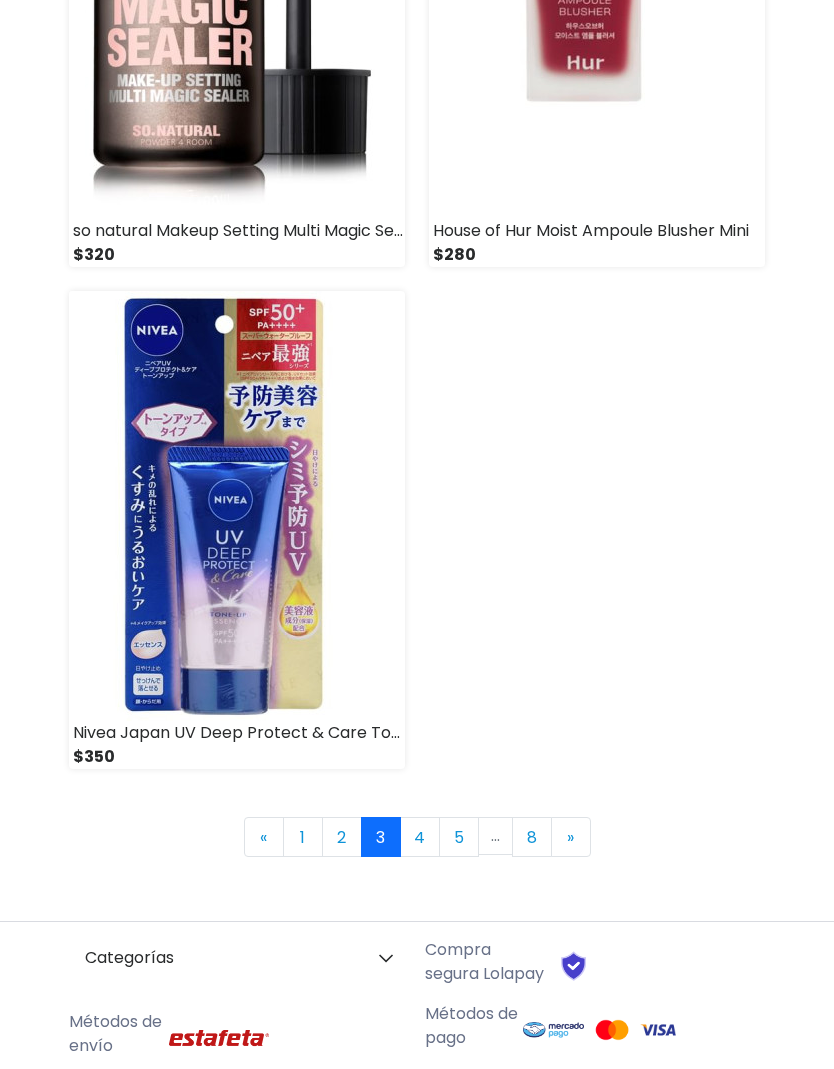click on "4" at bounding box center (420, 838) 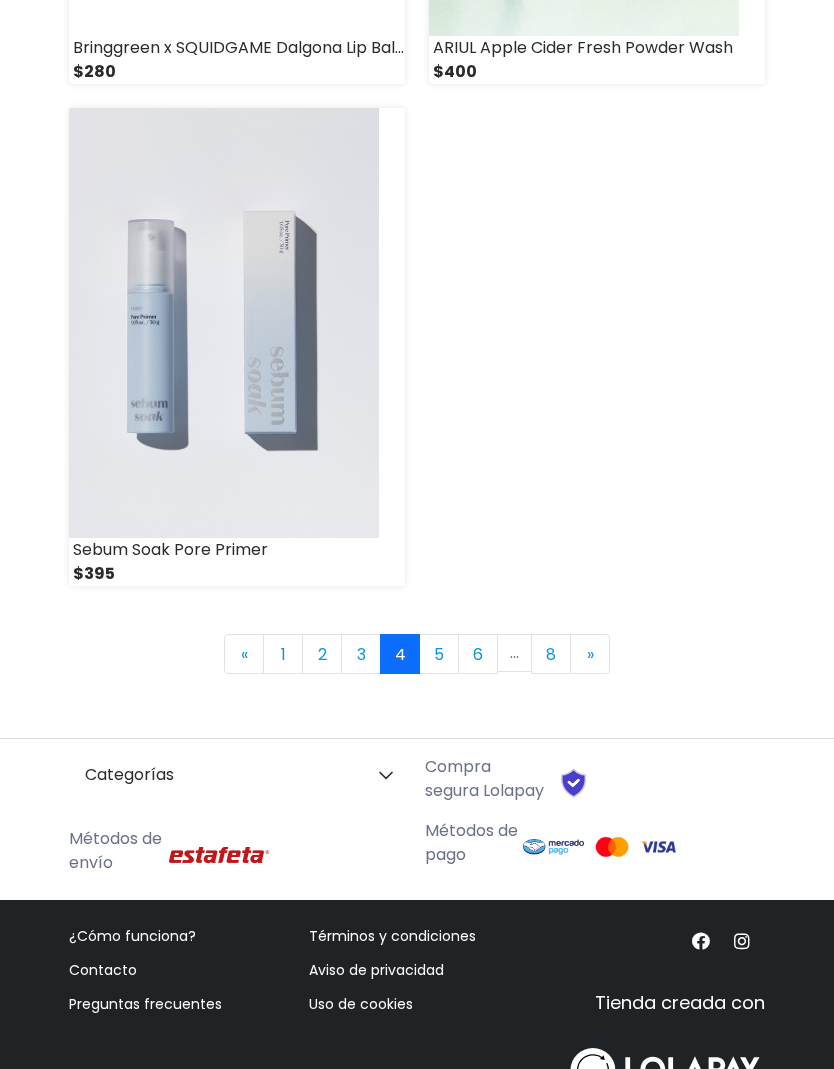 scroll, scrollTop: 6291, scrollLeft: 0, axis: vertical 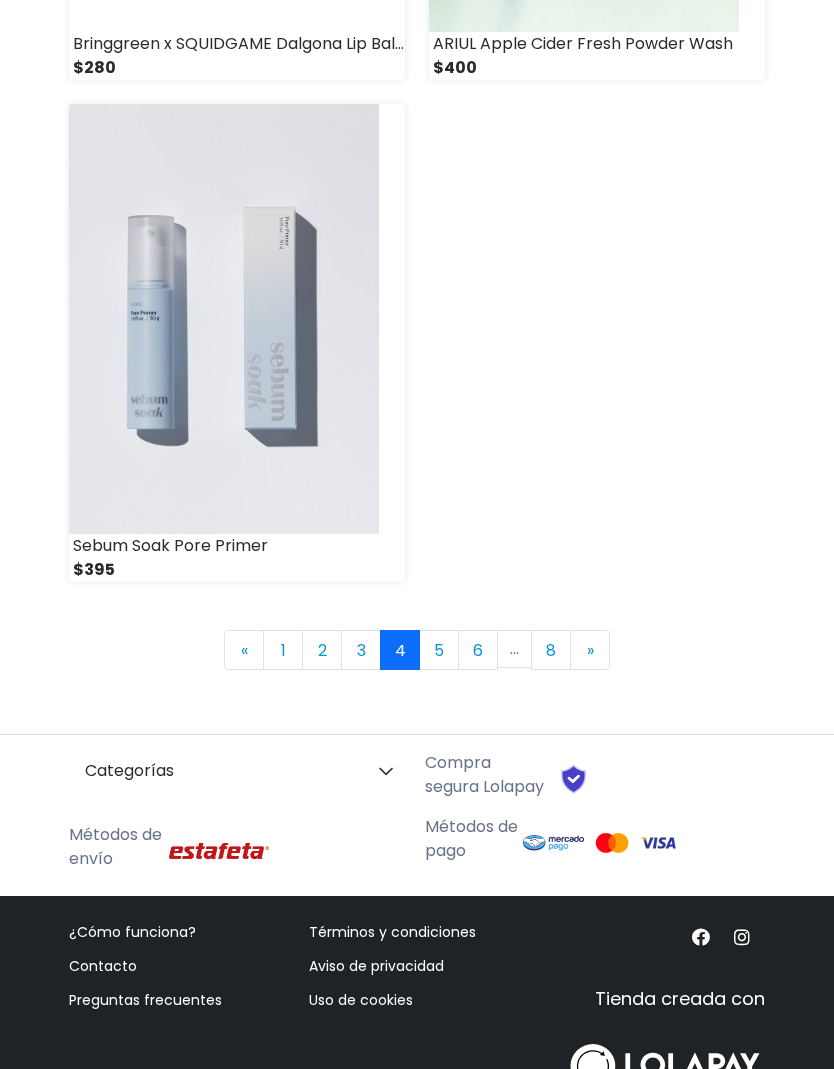 click on "5" at bounding box center (439, 651) 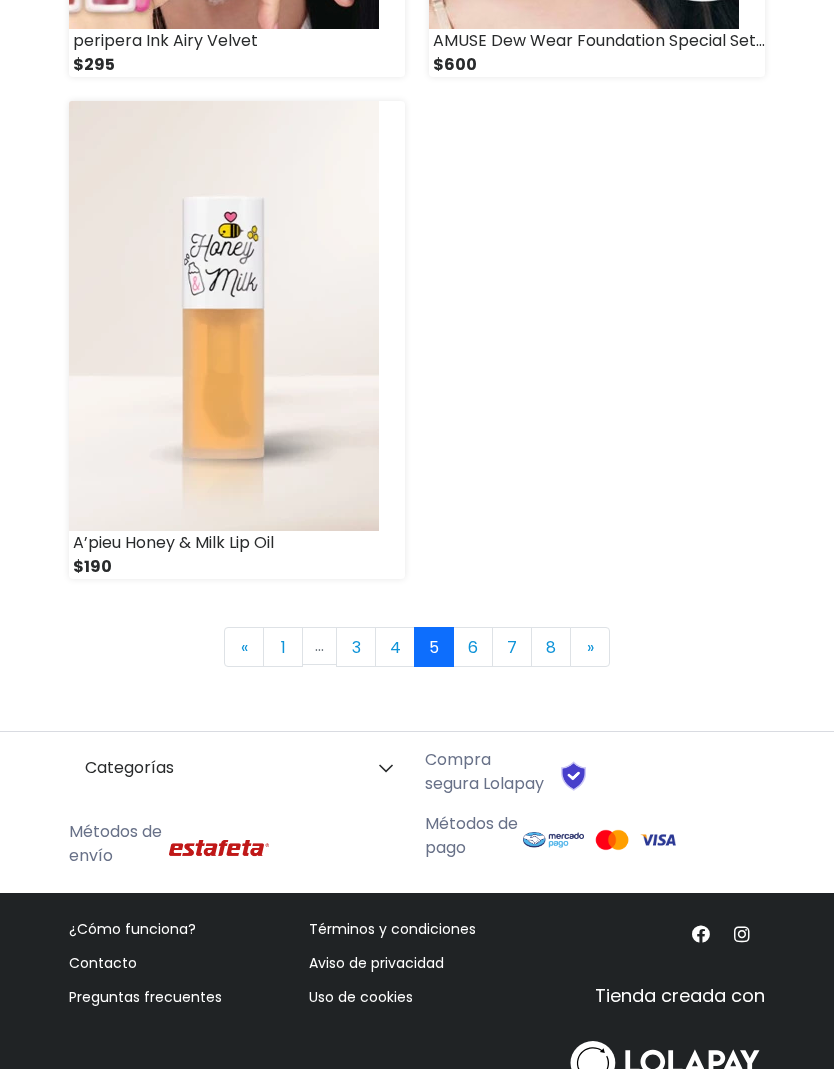 scroll, scrollTop: 6306, scrollLeft: 0, axis: vertical 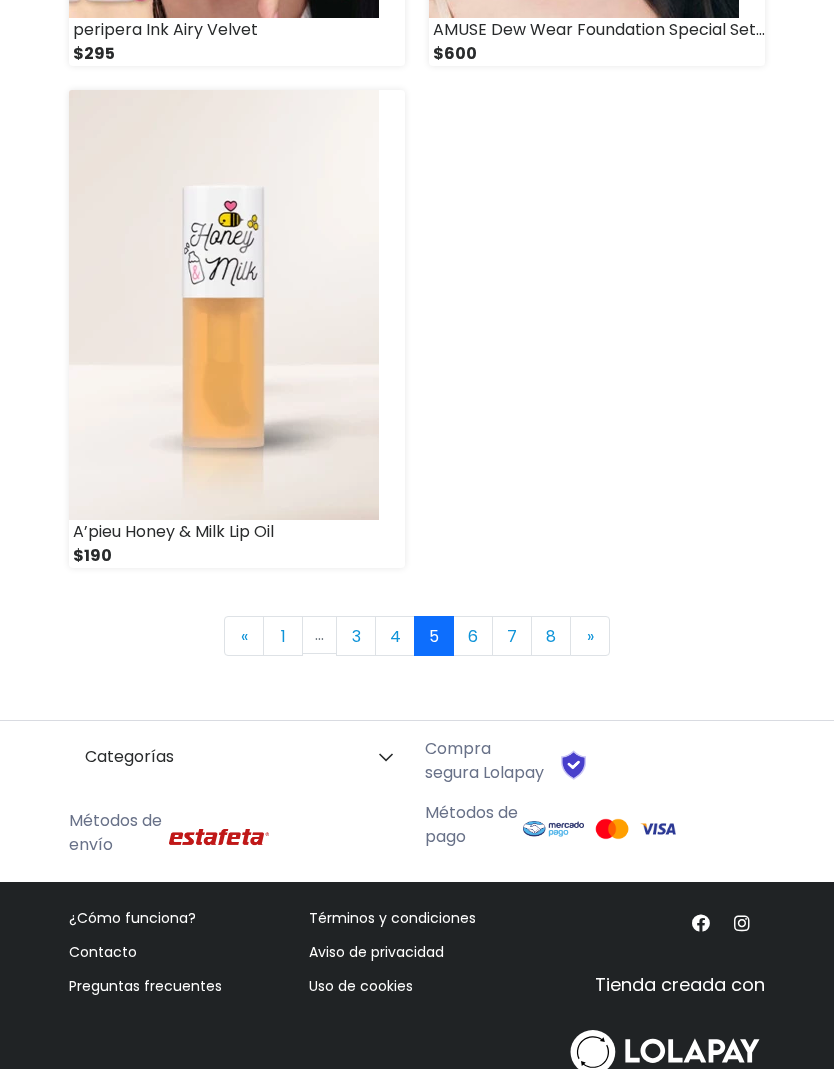 click on "6" at bounding box center [473, 636] 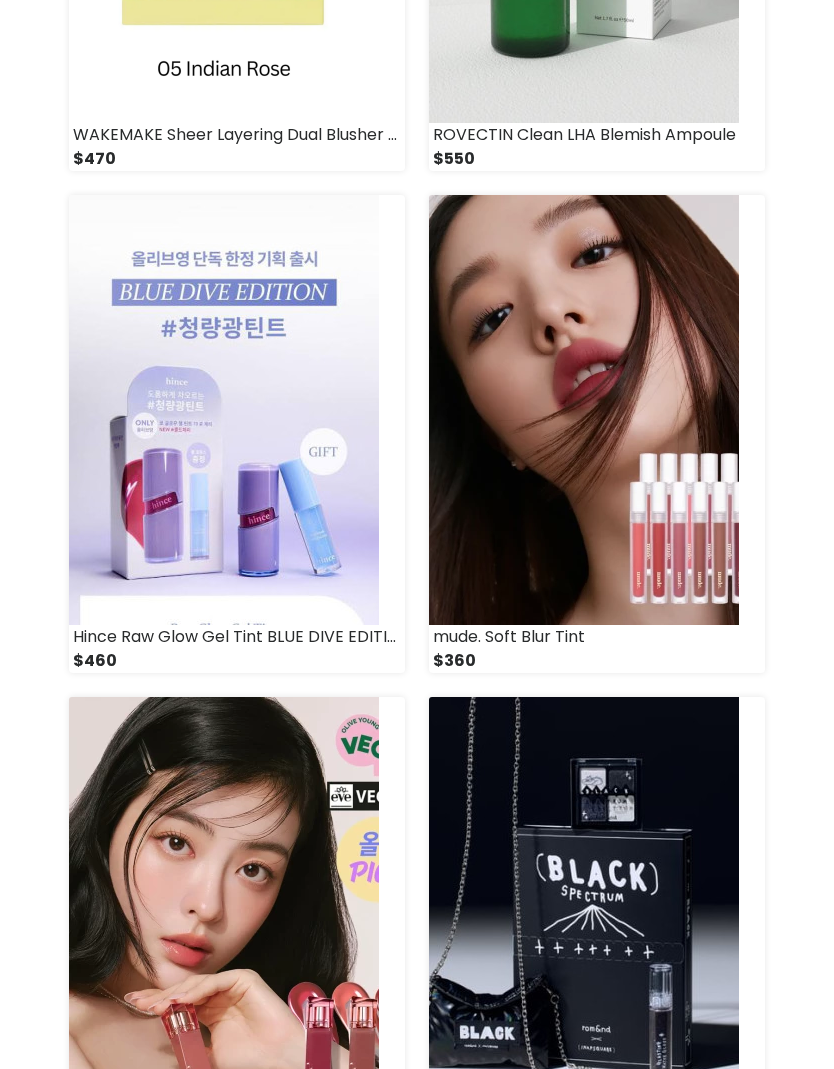 scroll, scrollTop: 1181, scrollLeft: 0, axis: vertical 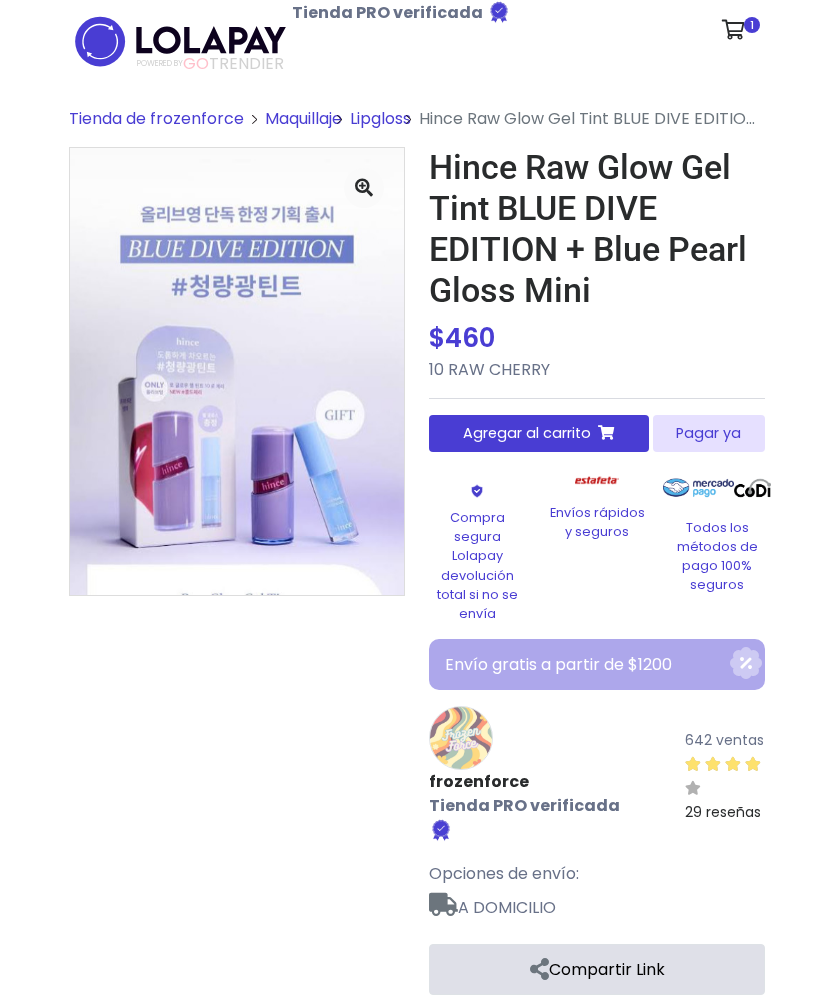 click at bounding box center (237, 371) 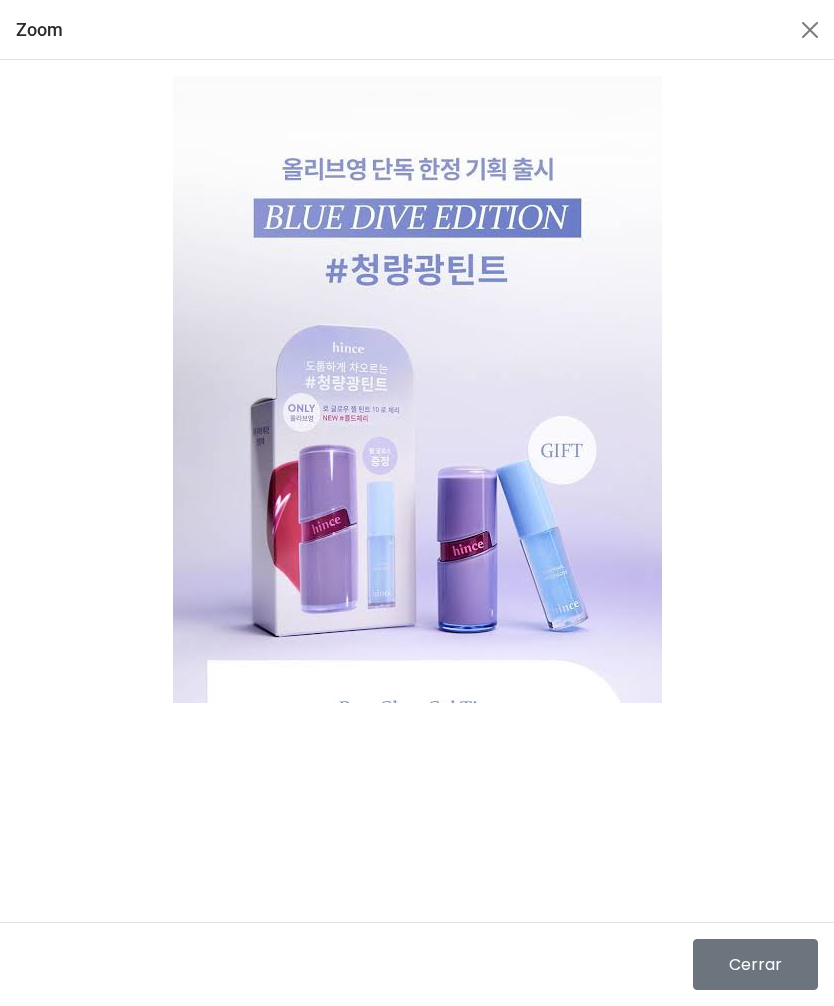 click at bounding box center (810, 30) 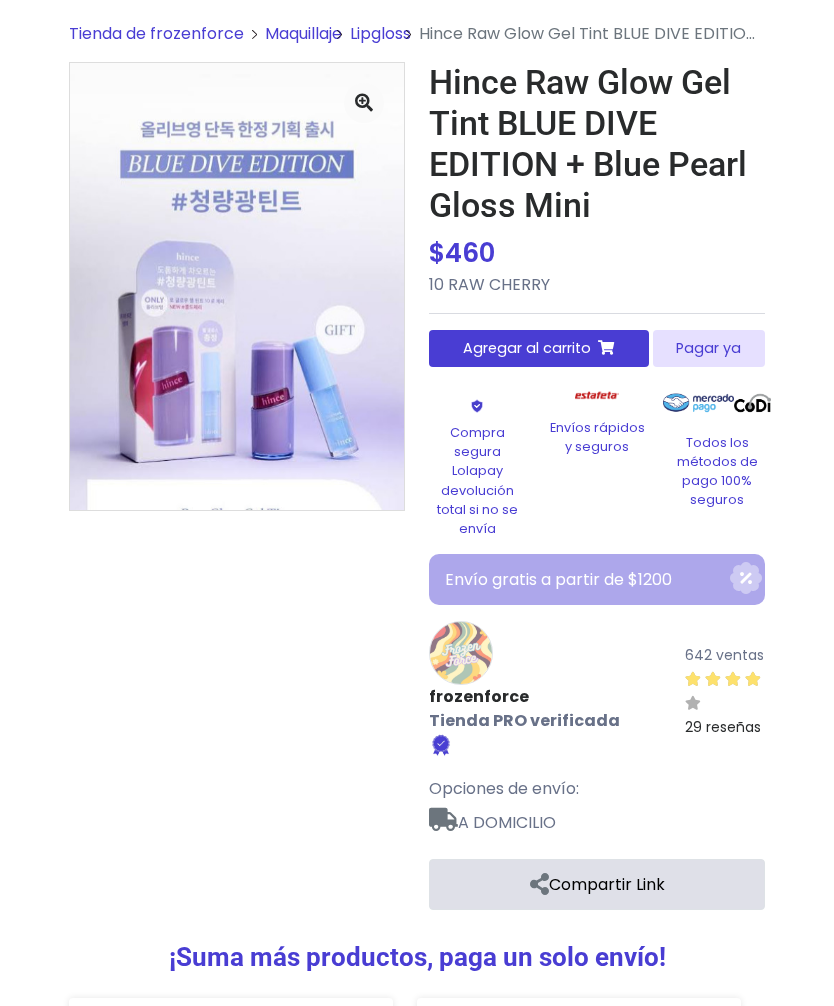 scroll, scrollTop: 0, scrollLeft: 0, axis: both 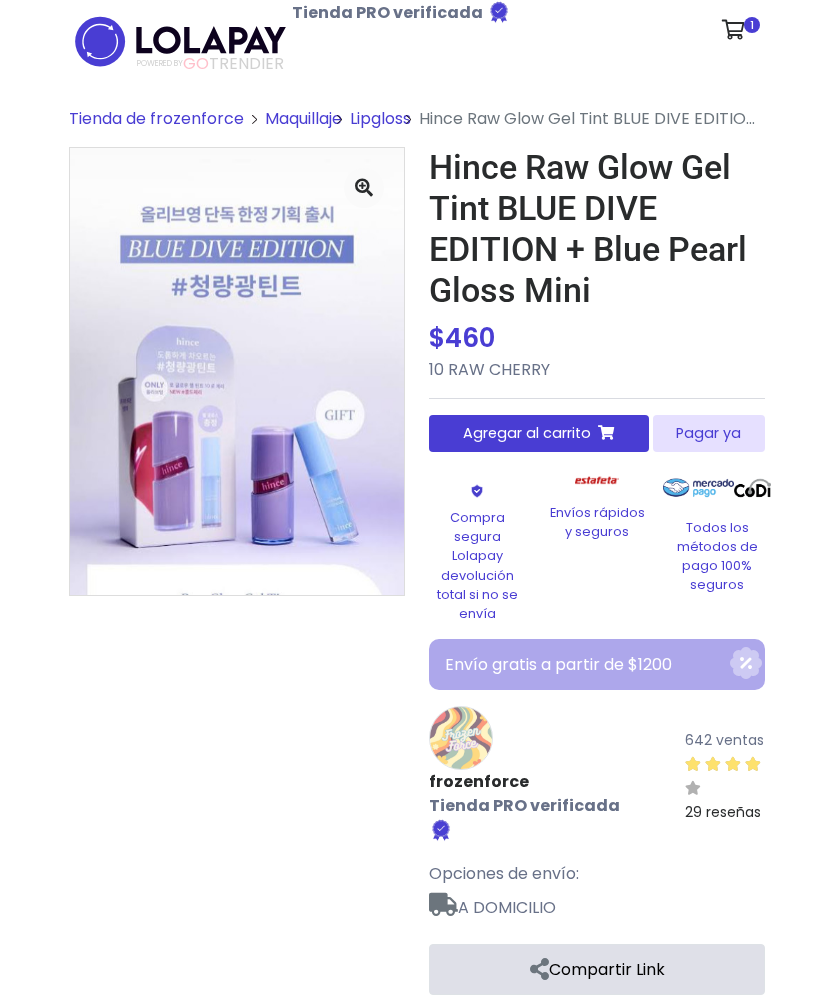 click on "Tienda de frozenforce" at bounding box center (156, 118) 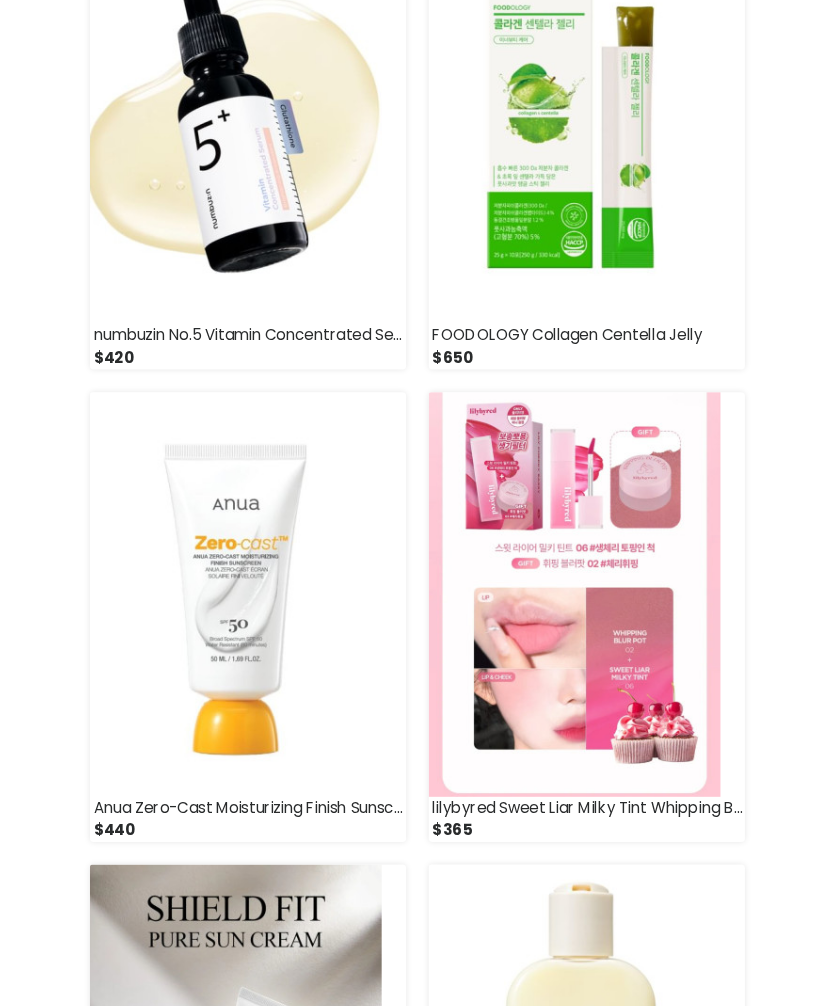 scroll, scrollTop: 2463, scrollLeft: 0, axis: vertical 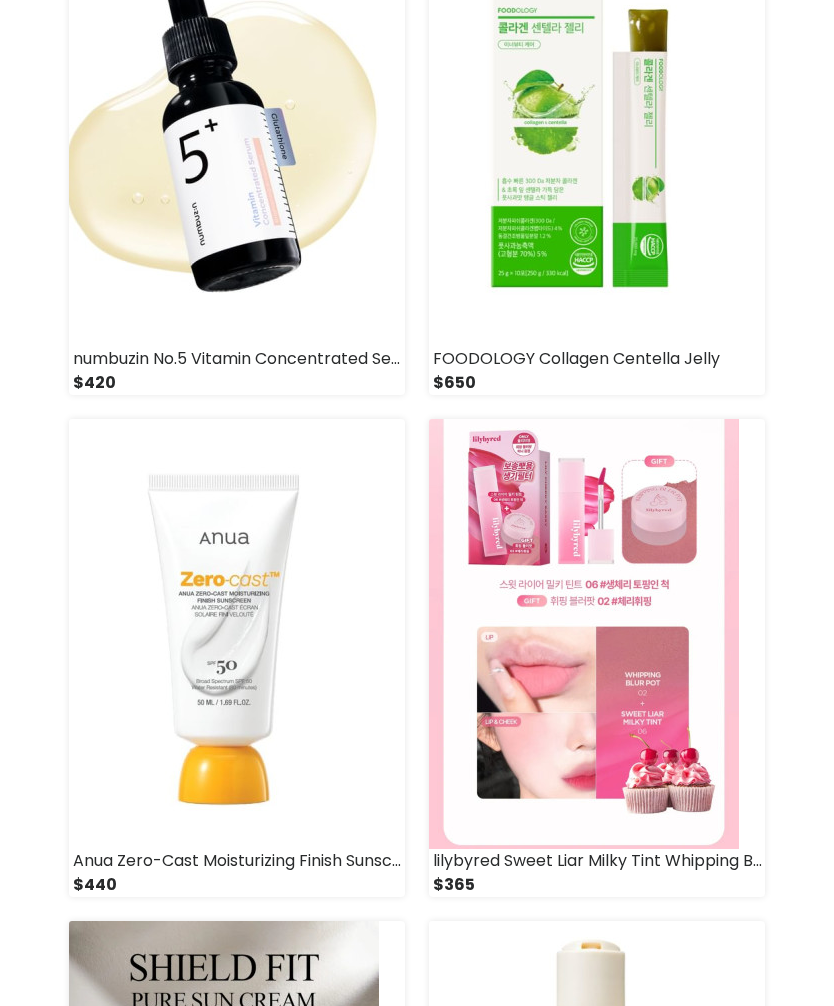 click at bounding box center (584, 634) 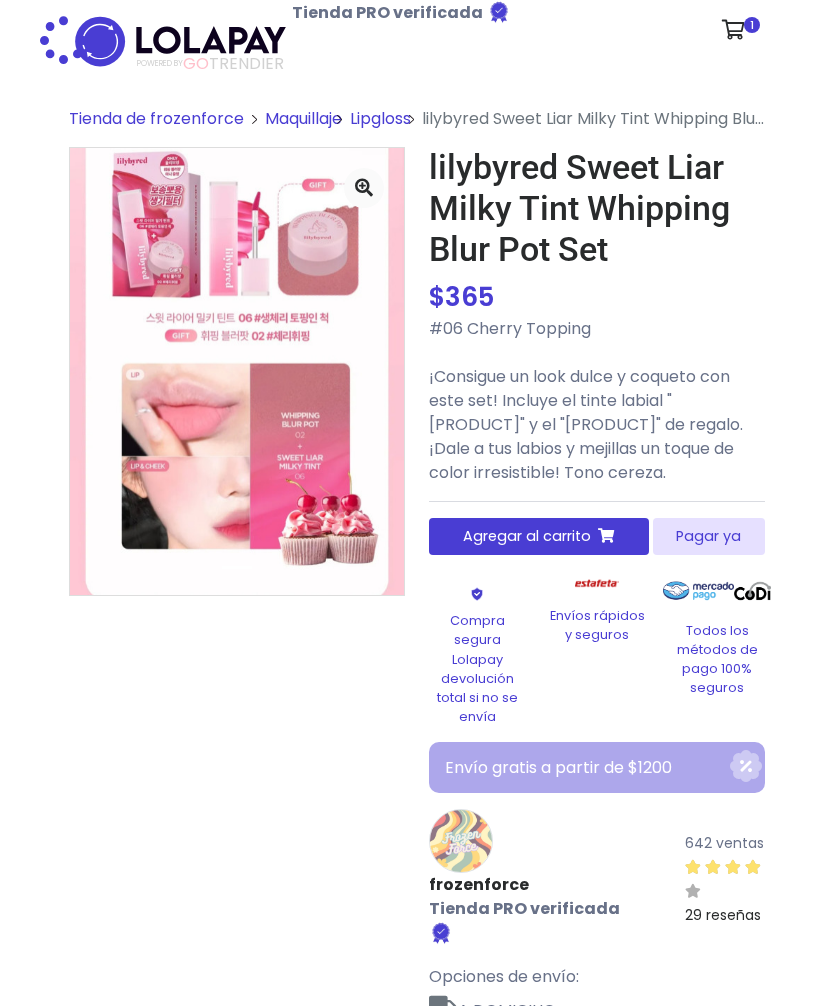 scroll, scrollTop: 0, scrollLeft: 0, axis: both 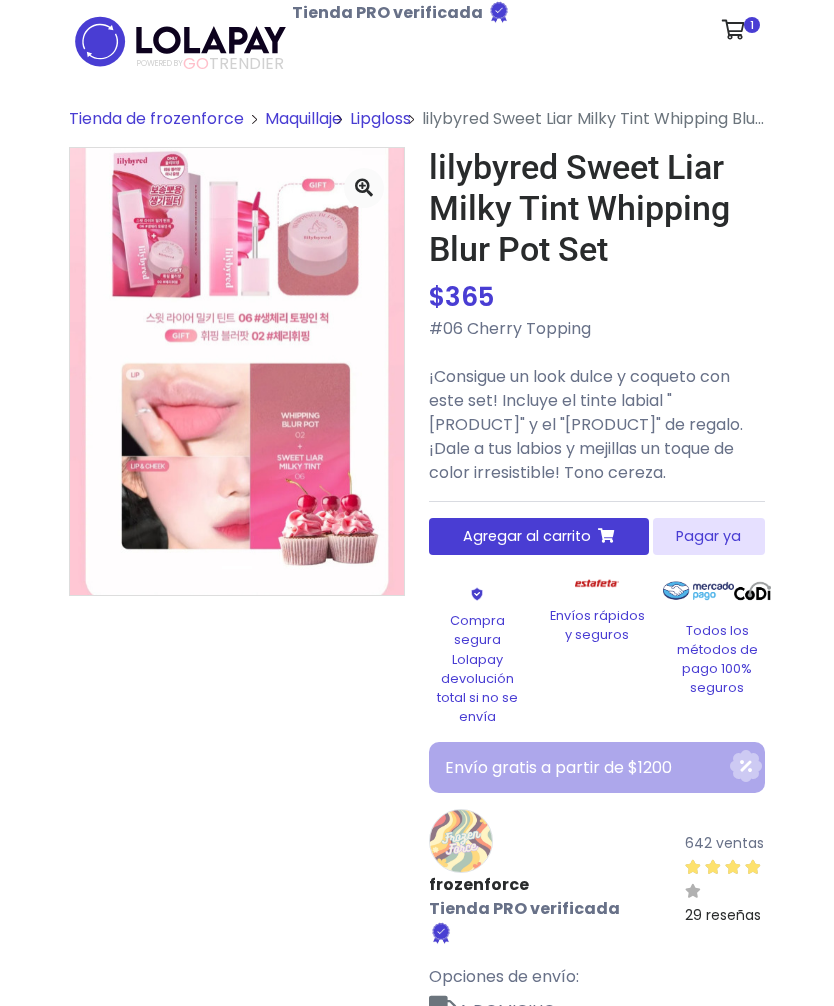 click on "Agregar al carrito" at bounding box center [527, 536] 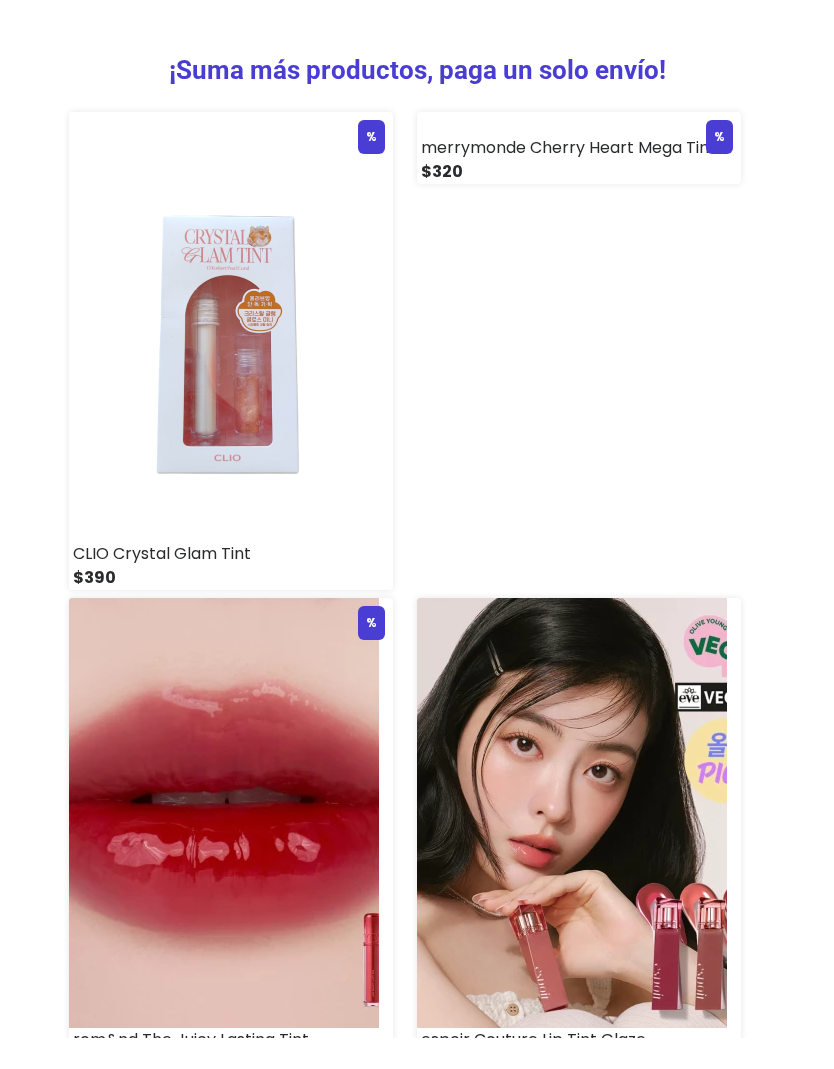 scroll, scrollTop: 1207, scrollLeft: 0, axis: vertical 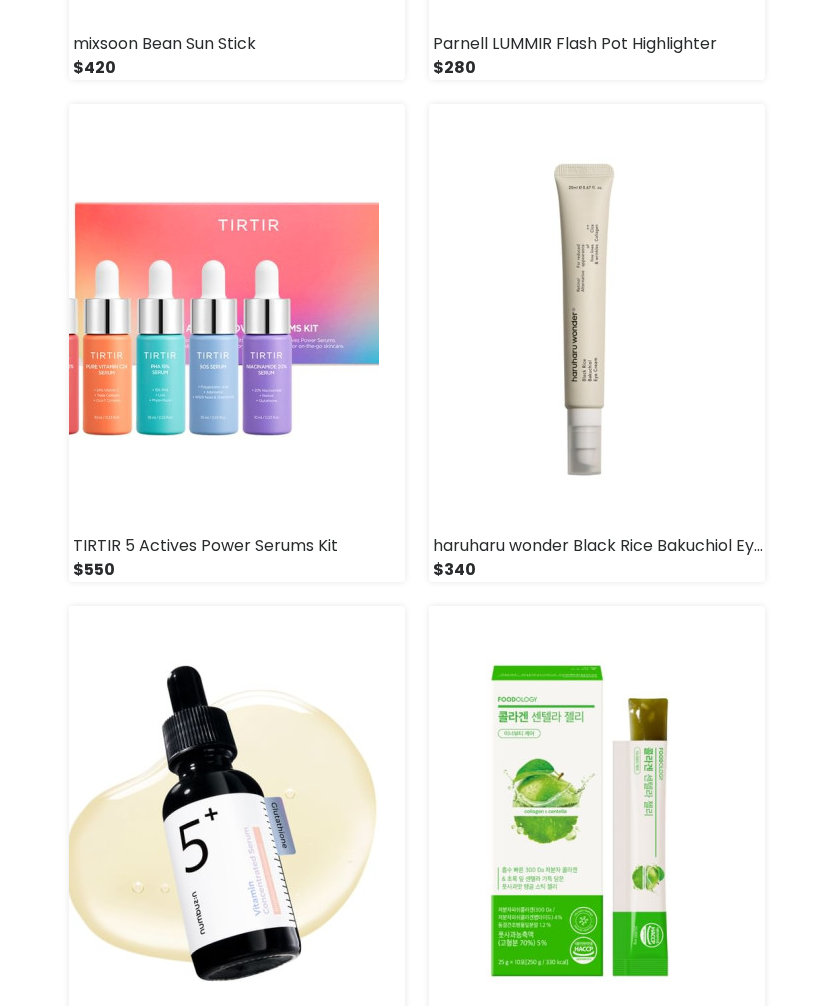 click at bounding box center [584, 319] 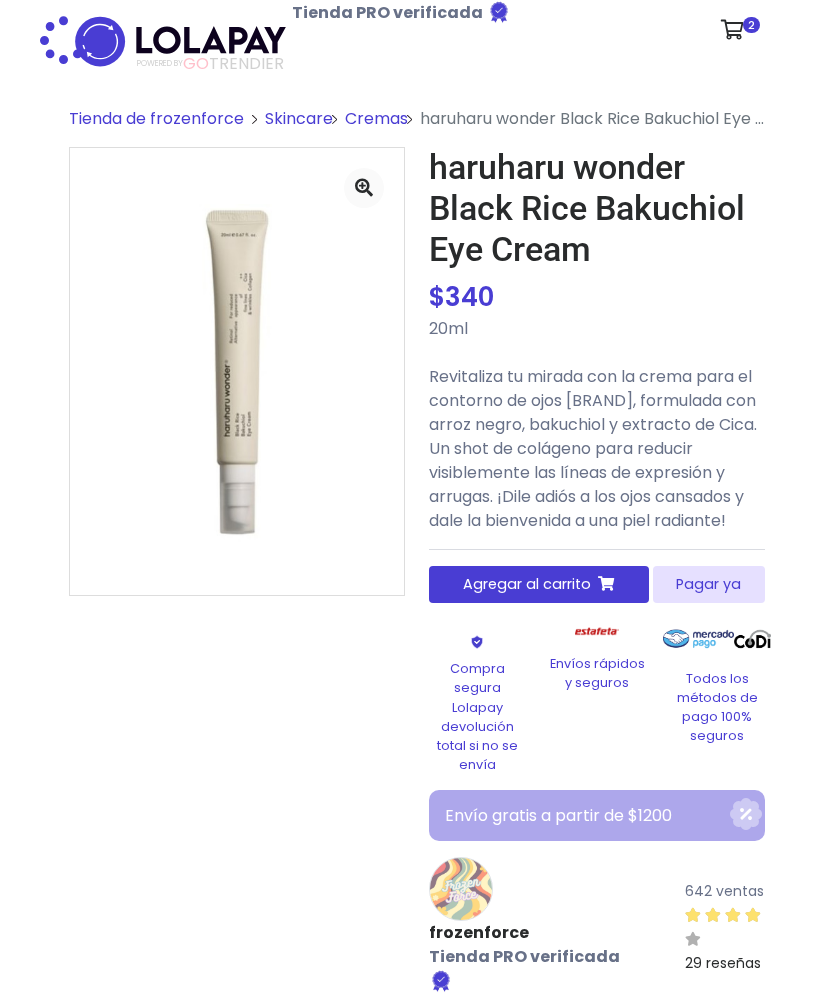 scroll, scrollTop: 0, scrollLeft: 0, axis: both 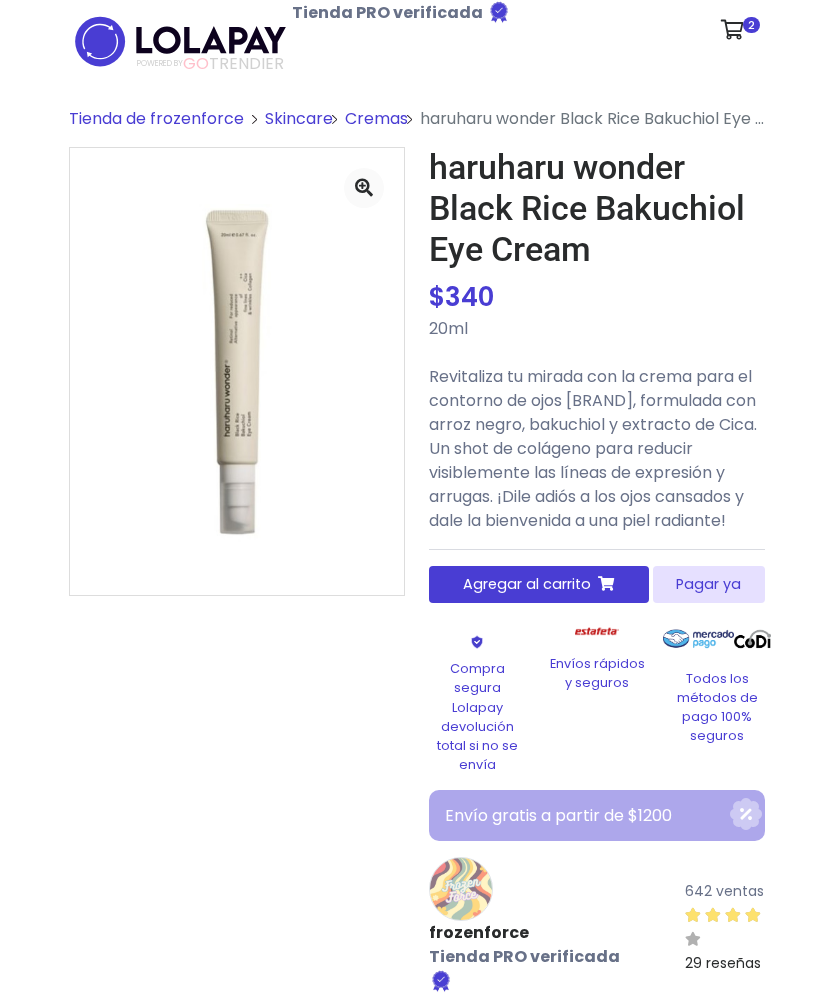 click on "Agregar al carrito" at bounding box center [527, 584] 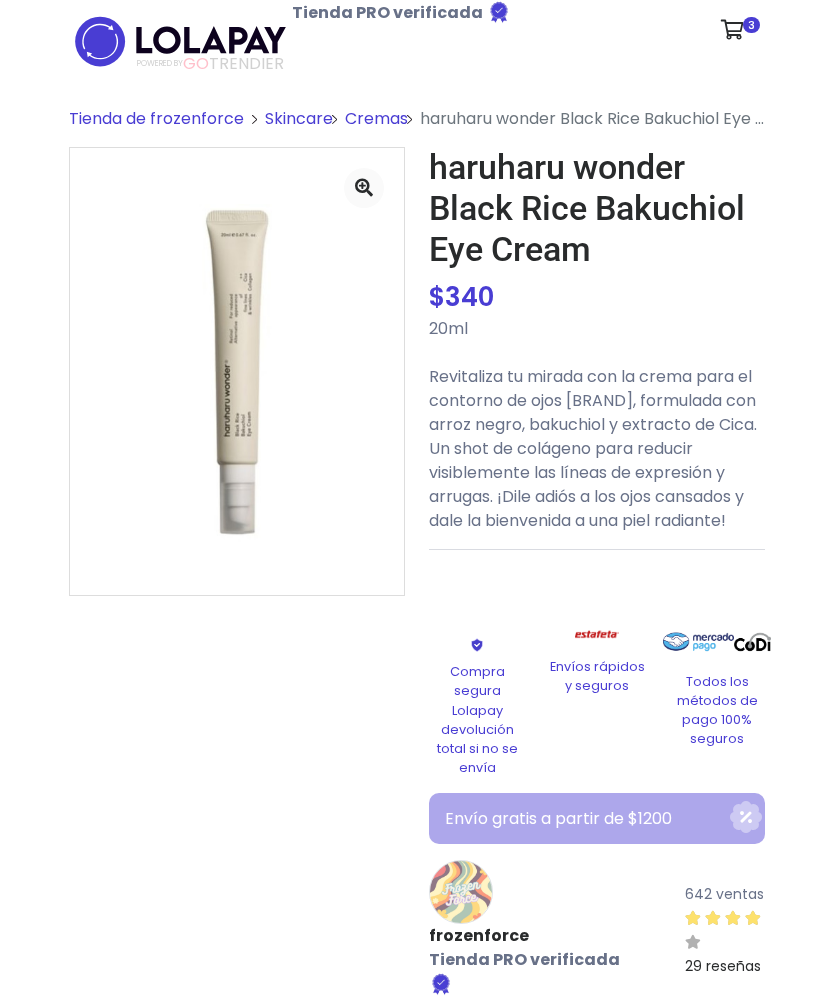 click on "Tienda de frozenforce" at bounding box center [156, 118] 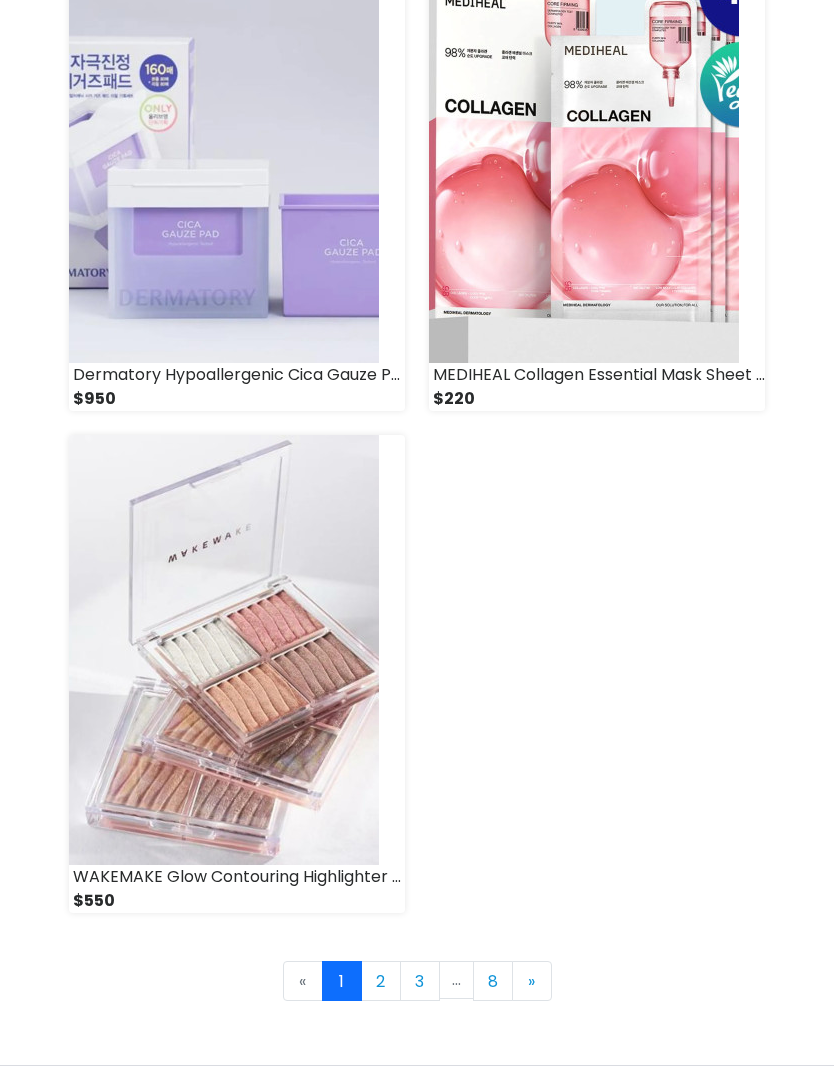 scroll, scrollTop: 6237, scrollLeft: 0, axis: vertical 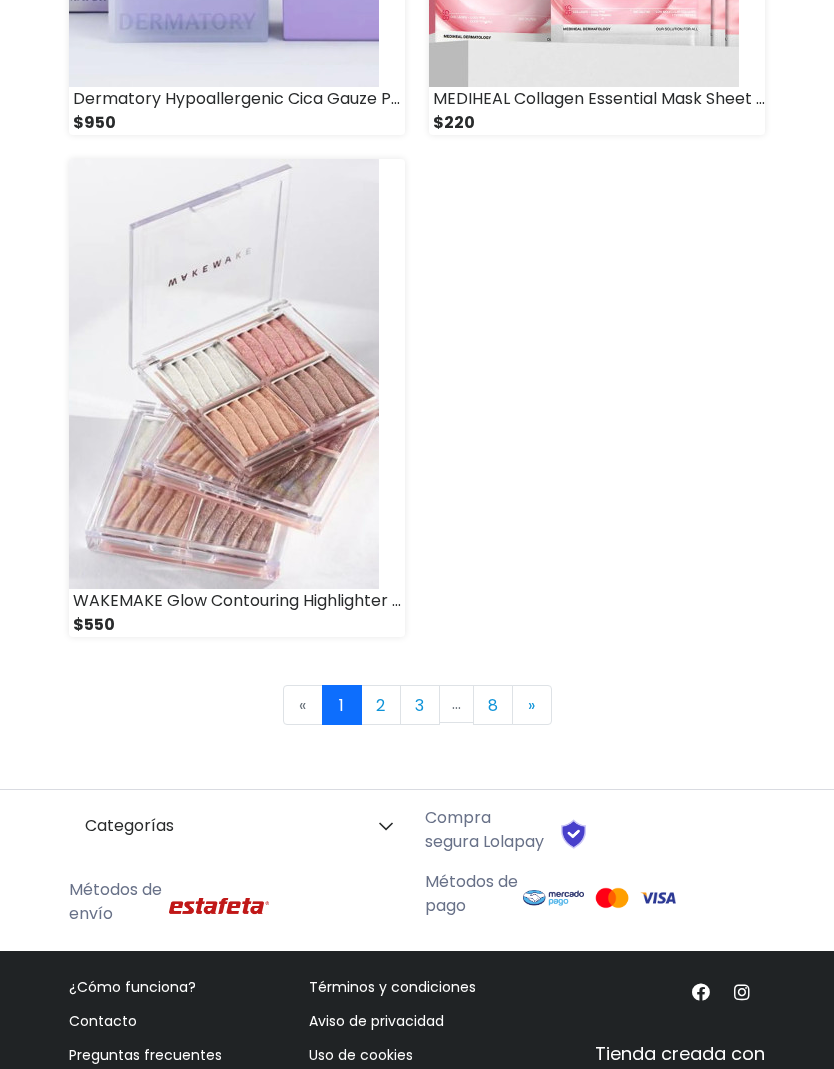 click on "..." at bounding box center (457, 705) 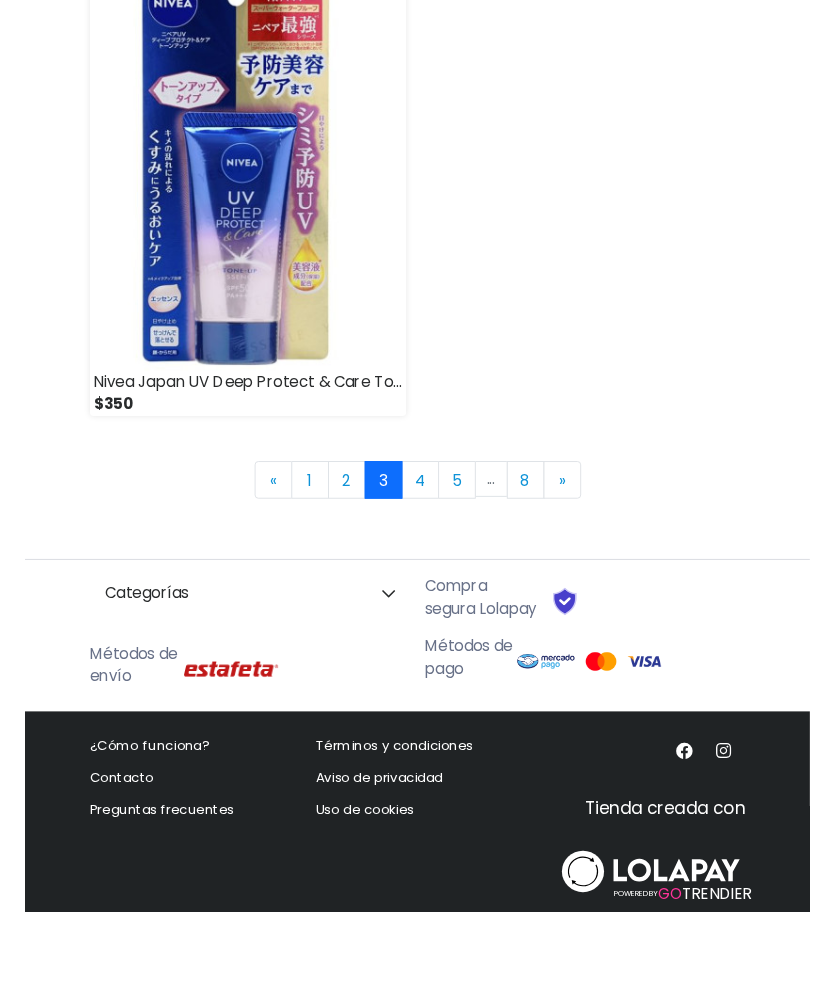 scroll, scrollTop: 6395, scrollLeft: 0, axis: vertical 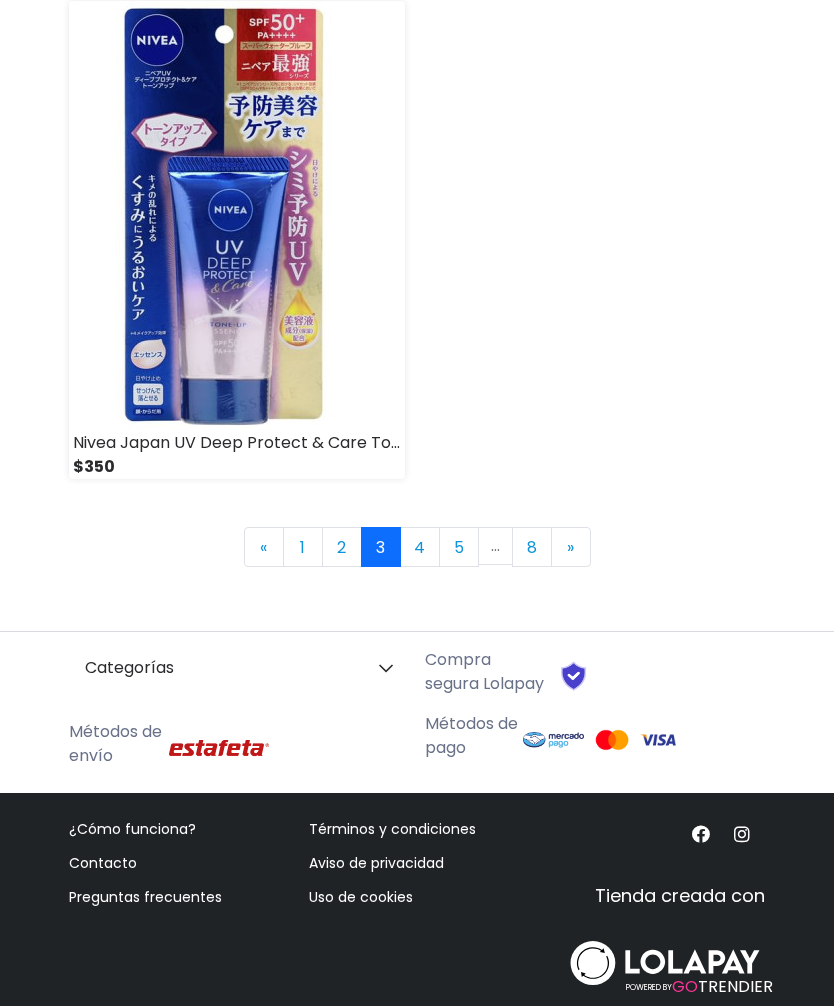 click on "4" at bounding box center [420, 547] 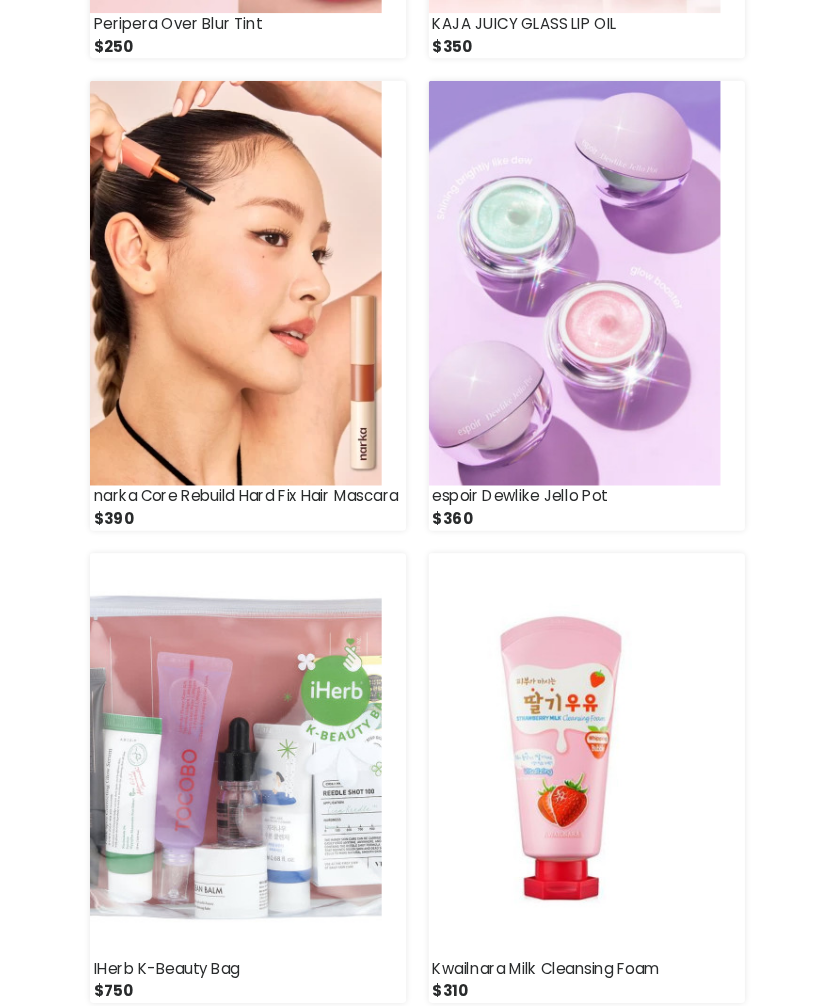 scroll, scrollTop: 4802, scrollLeft: 0, axis: vertical 